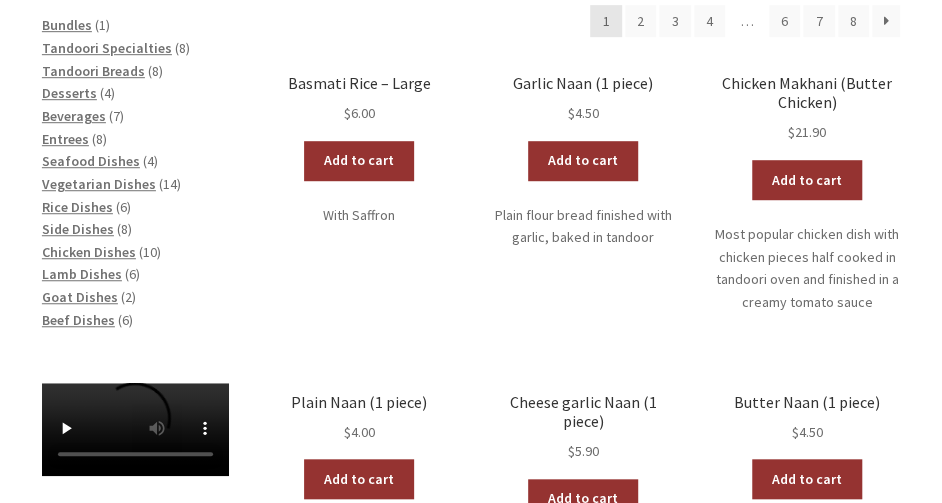 scroll, scrollTop: 451, scrollLeft: 0, axis: vertical 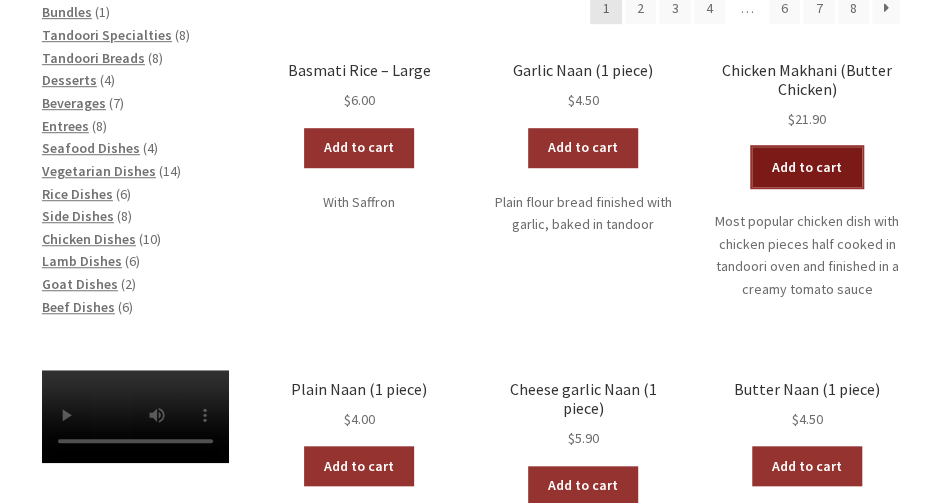 click on "Add to cart" at bounding box center [807, 167] 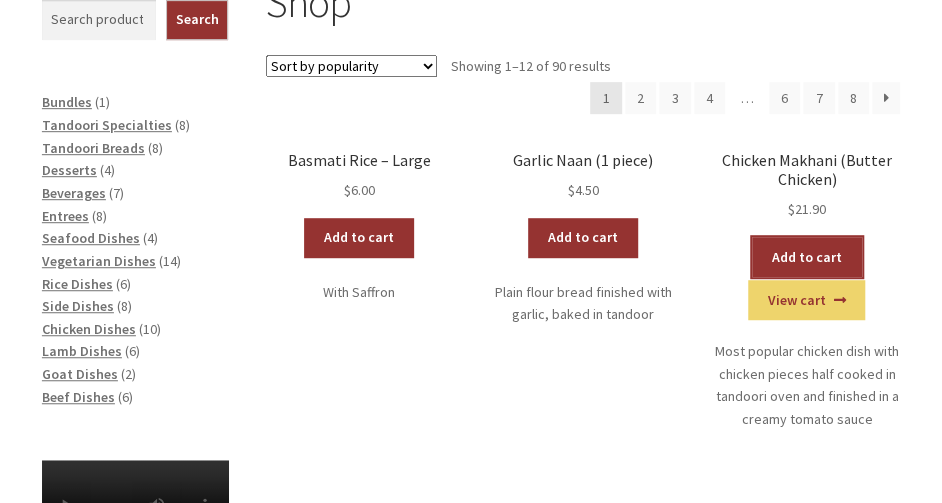 scroll, scrollTop: 365, scrollLeft: 0, axis: vertical 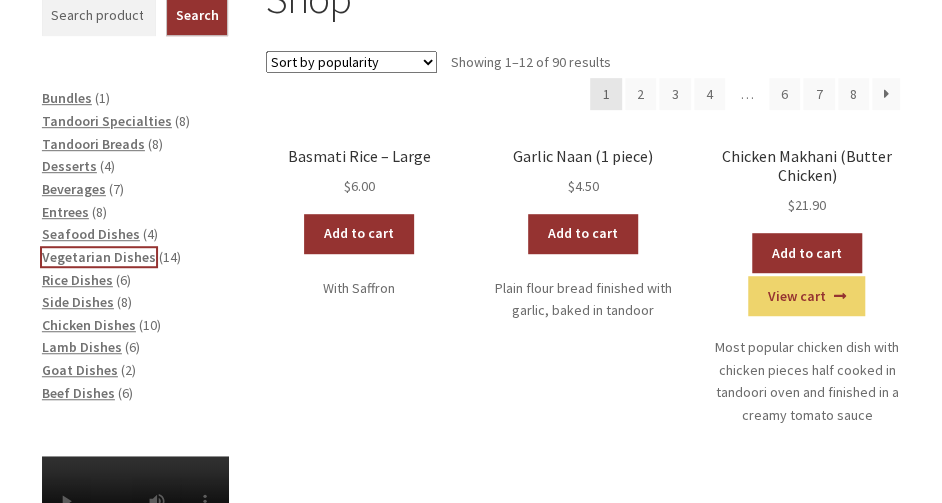 click on "Vegetarian Dishes" at bounding box center [99, 257] 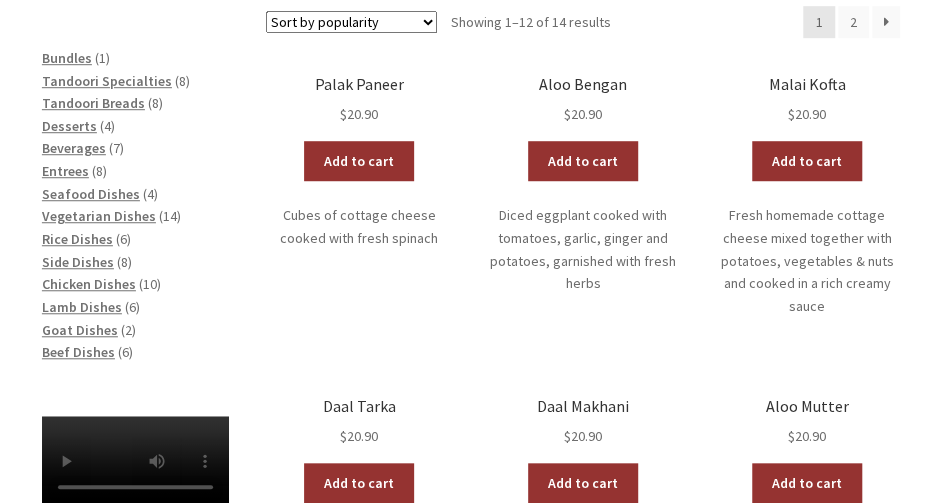 scroll, scrollTop: 464, scrollLeft: 0, axis: vertical 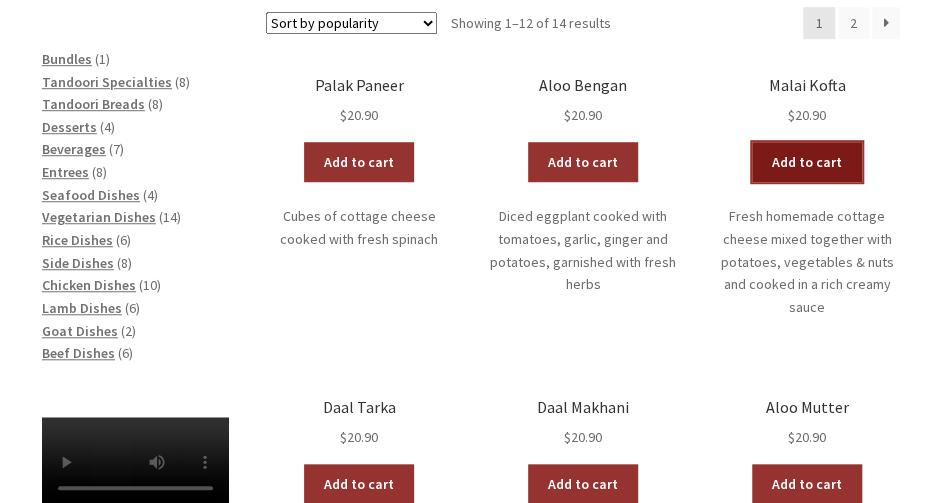 click on "Add to cart" at bounding box center [807, 162] 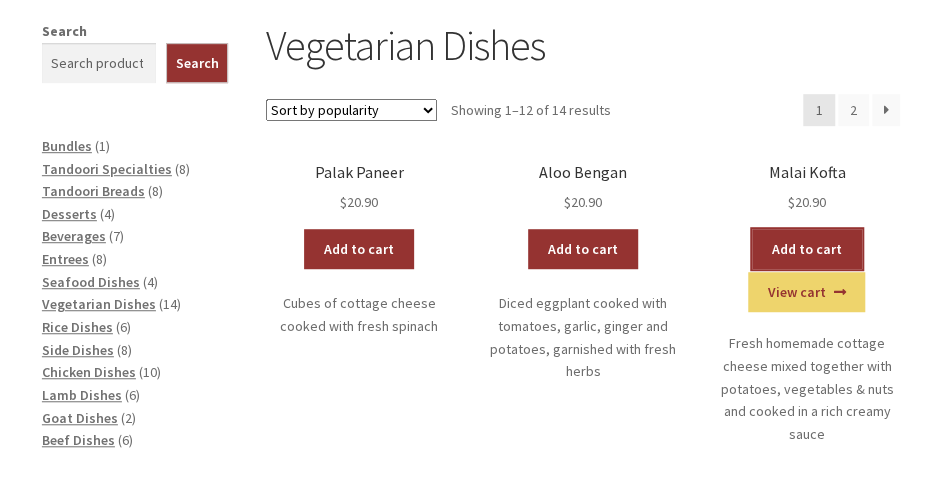 scroll, scrollTop: 357, scrollLeft: 0, axis: vertical 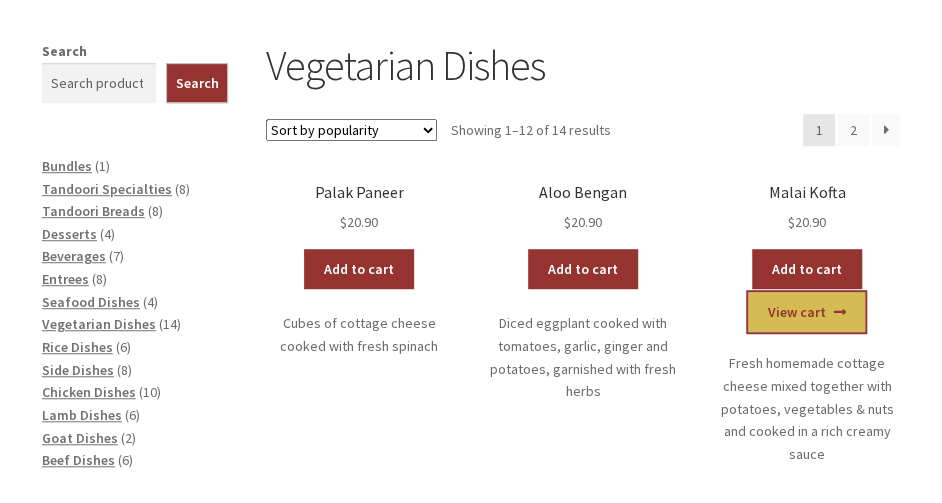 click on "View cart" at bounding box center (806, 312) 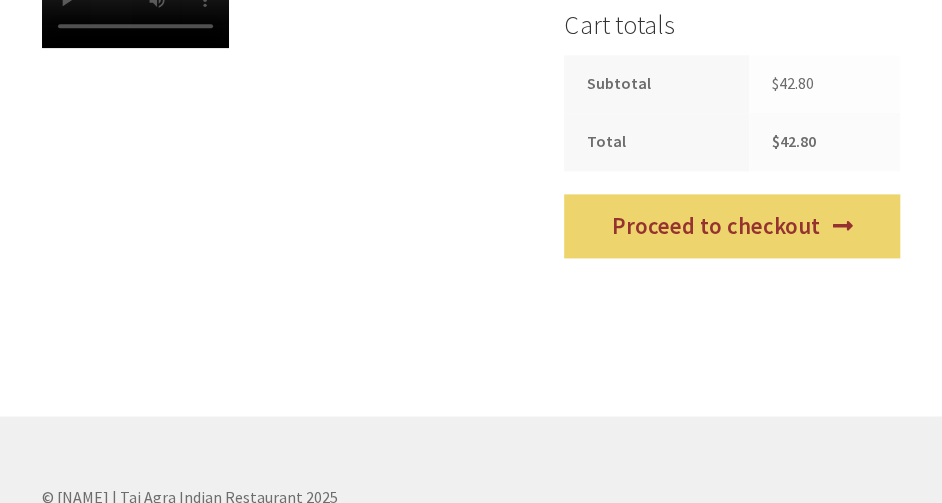 scroll, scrollTop: 927, scrollLeft: 0, axis: vertical 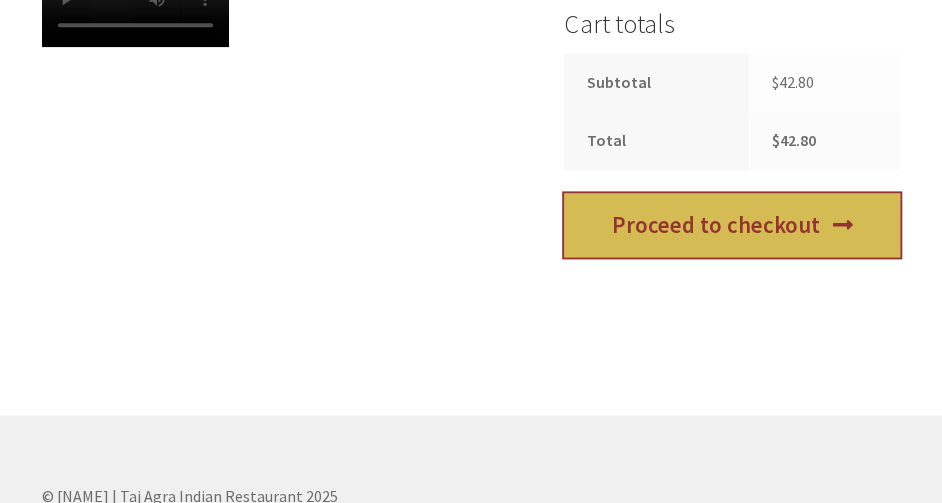 click on "Proceed to checkout" at bounding box center [732, 225] 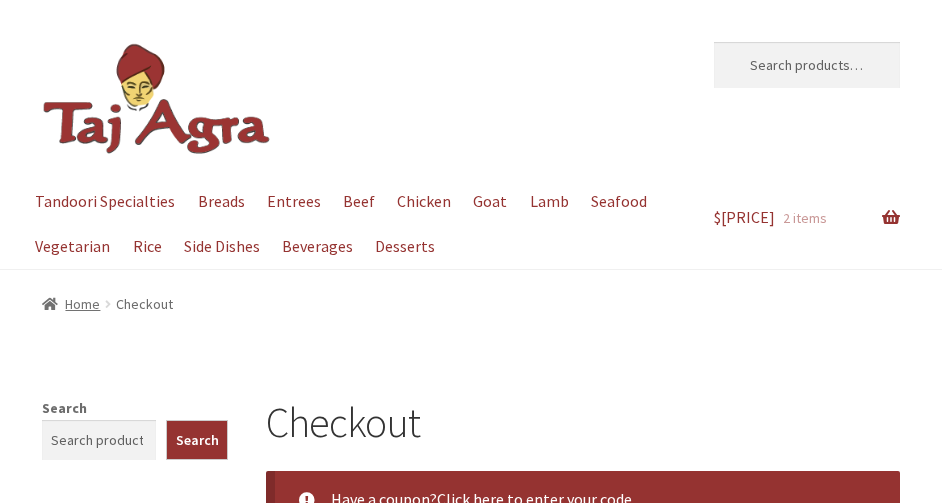 select on "ACT" 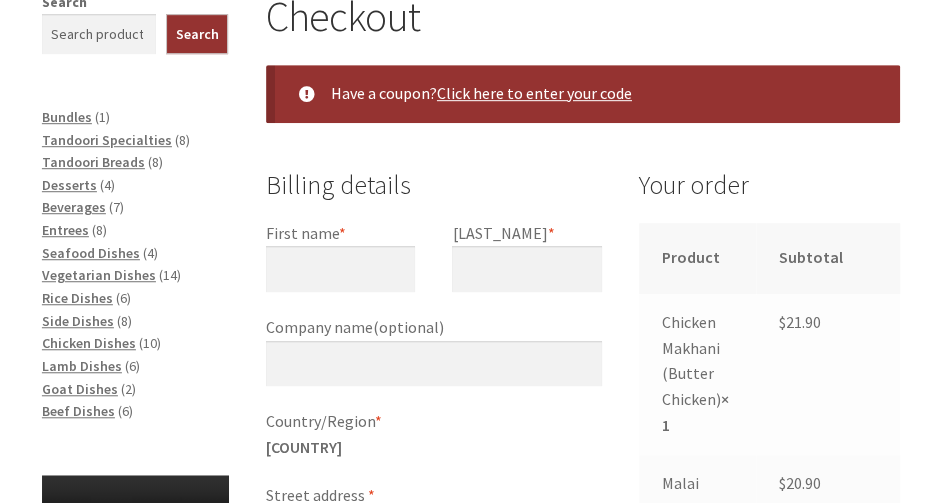 scroll, scrollTop: 496, scrollLeft: 0, axis: vertical 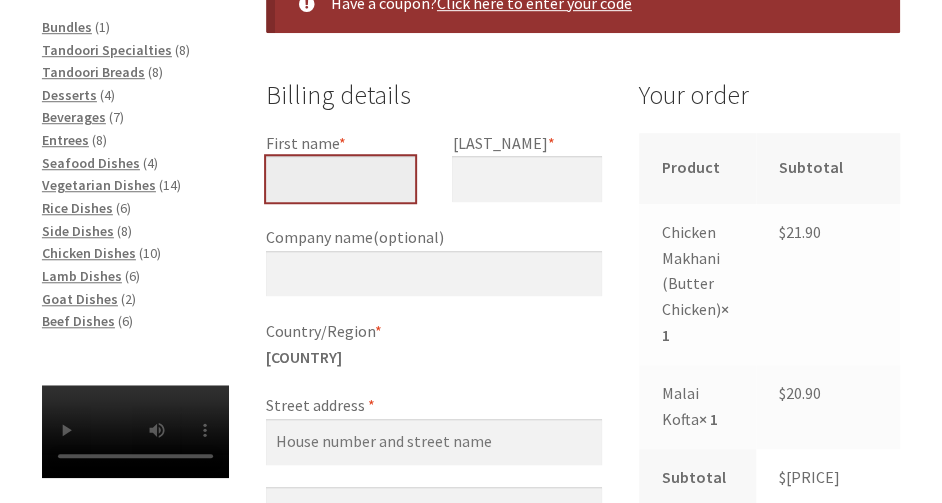 click on "First name  *" at bounding box center (340, 179) 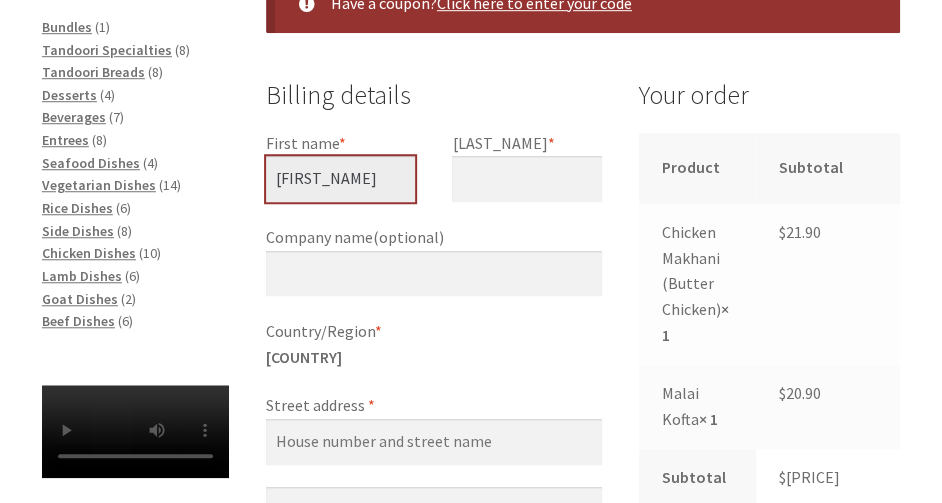type on "[FIRST_NAME]" 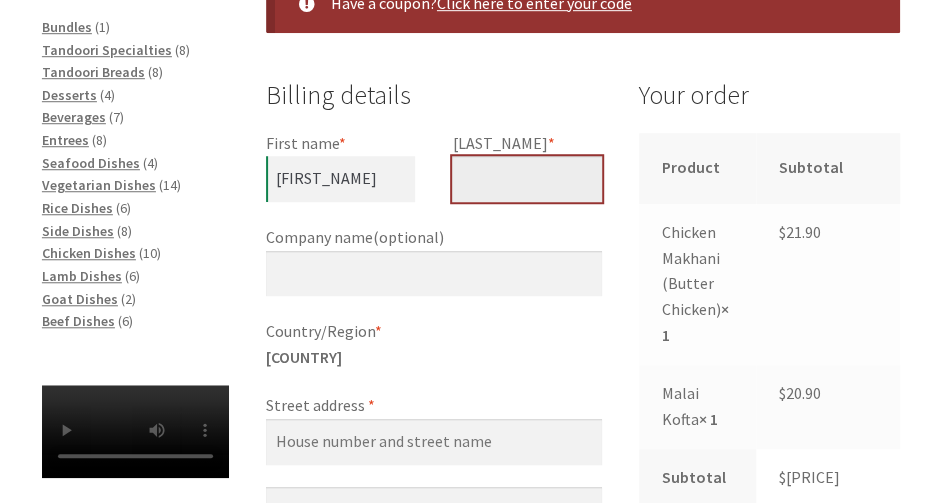 click on "[LAST_NAME]  *" at bounding box center (526, 179) 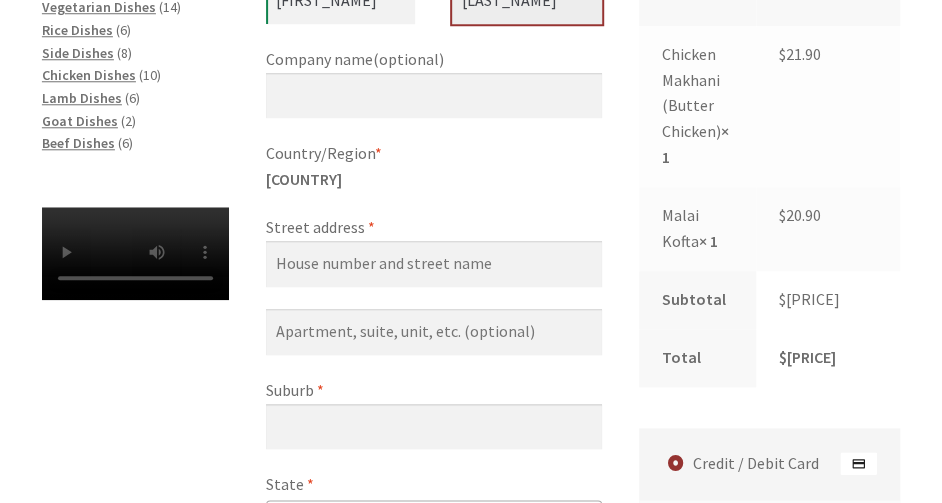scroll, scrollTop: 695, scrollLeft: 0, axis: vertical 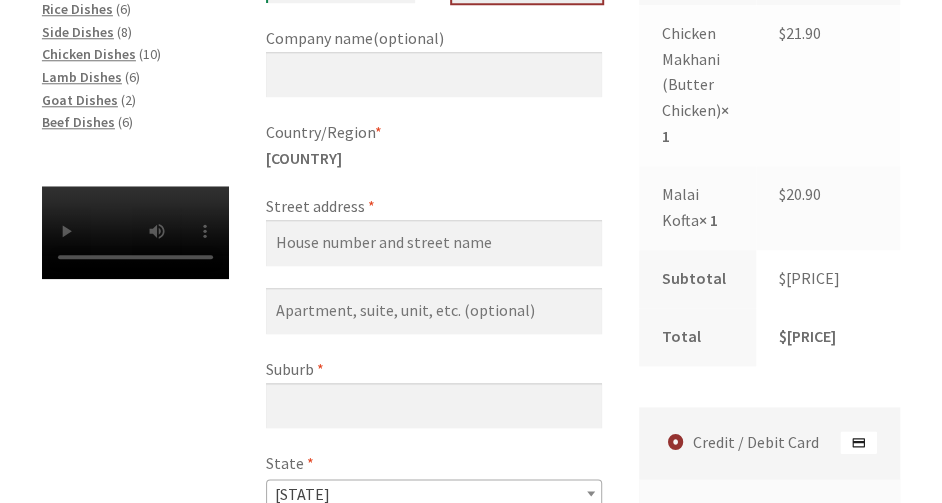 type on "[LAST_NAME]" 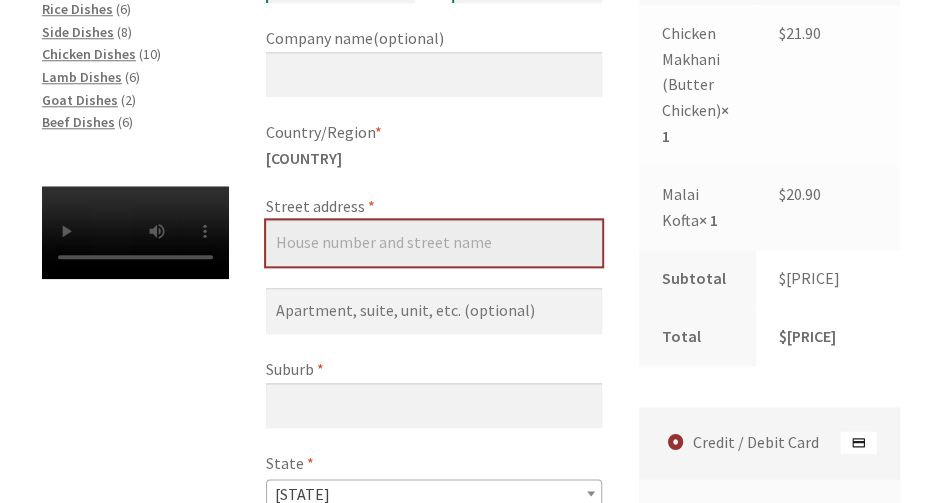 click on "Street address   *" at bounding box center (434, 243) 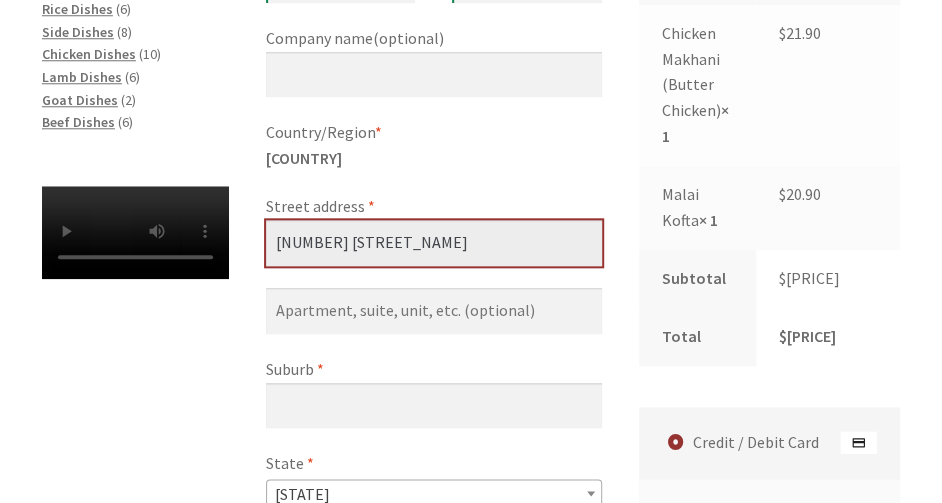 type on "[NUMBER] [STREET_NAME]" 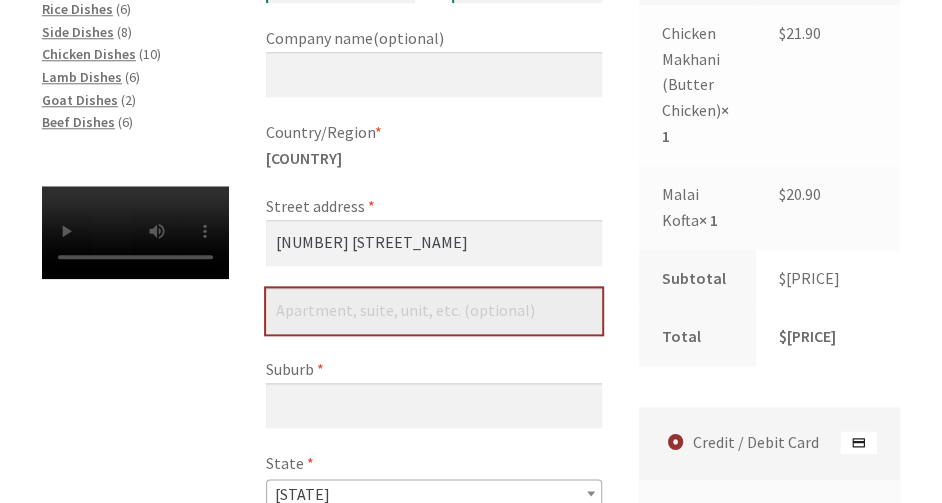click on "Flat, suite, unit, etc.   (optional)" at bounding box center (434, 311) 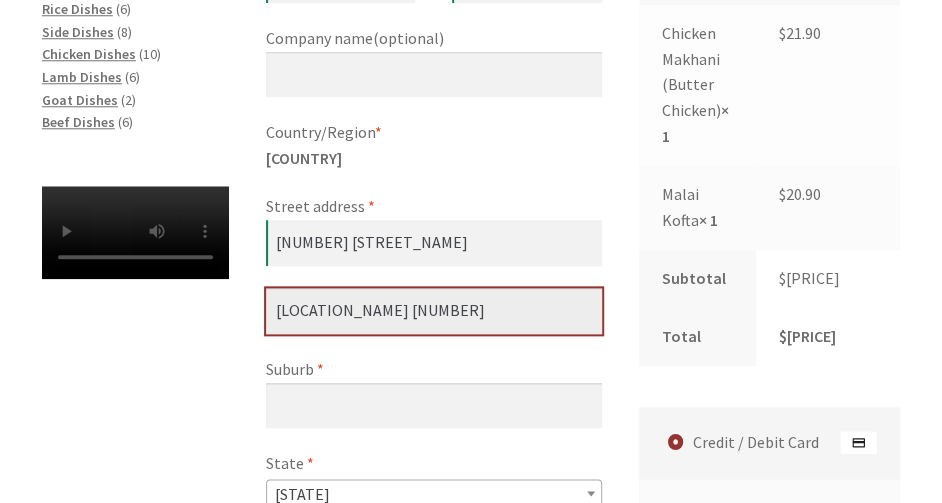 type on "[LOCATION_NAME] [NUMBER]" 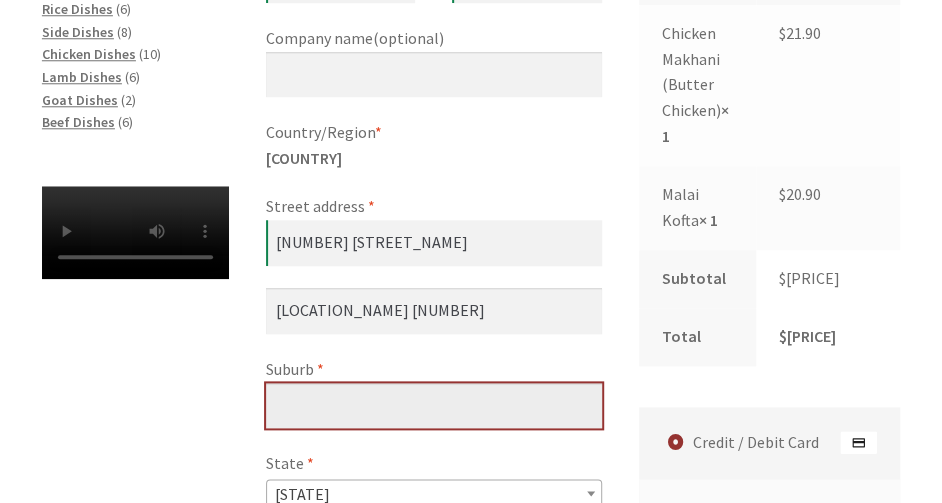click on "Suburb   *" at bounding box center (434, 406) 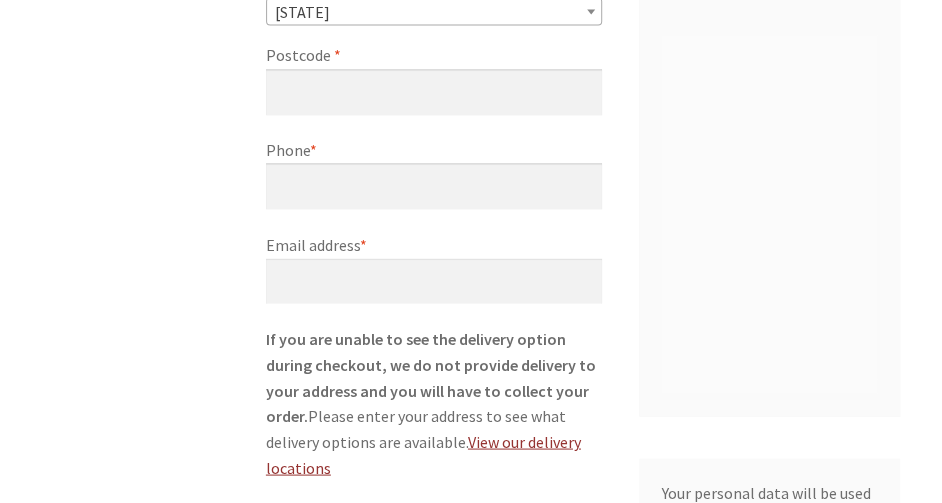 scroll, scrollTop: 1180, scrollLeft: 0, axis: vertical 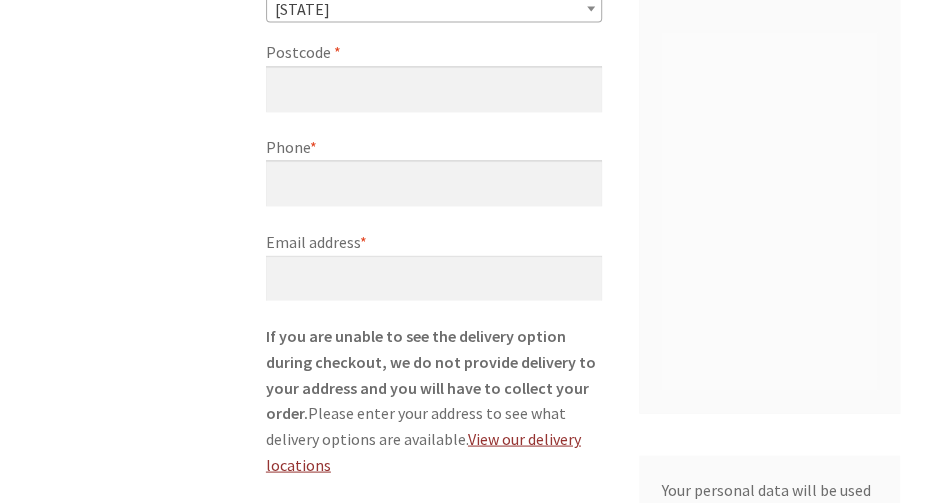type on "[SUBURB]" 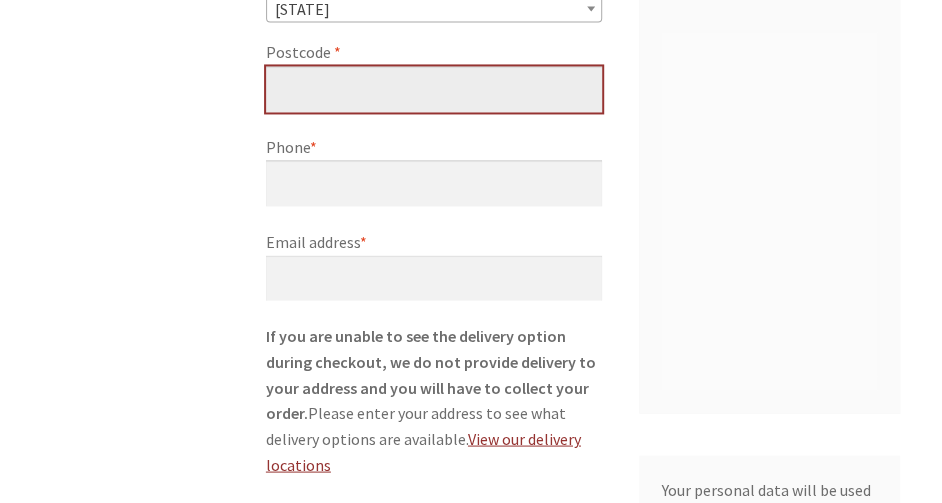 click on "Postcode   *" at bounding box center [434, 89] 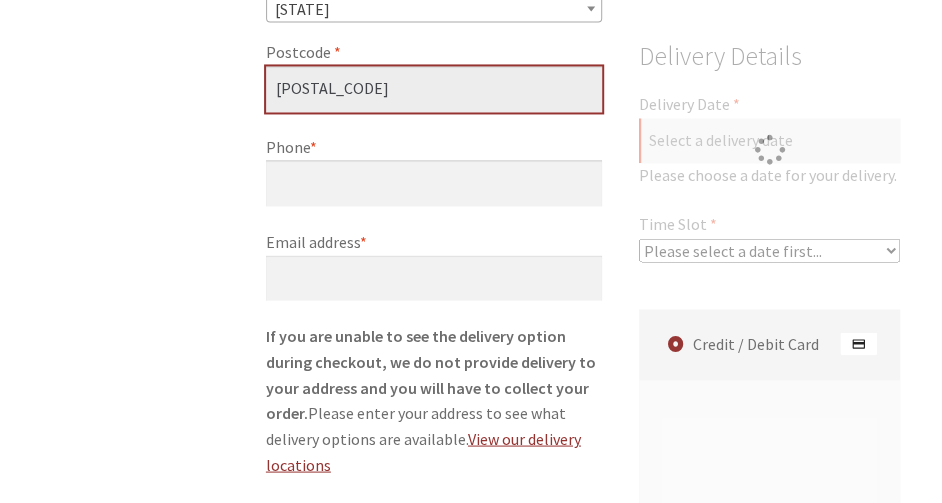type on "[POSTAL_CODE]" 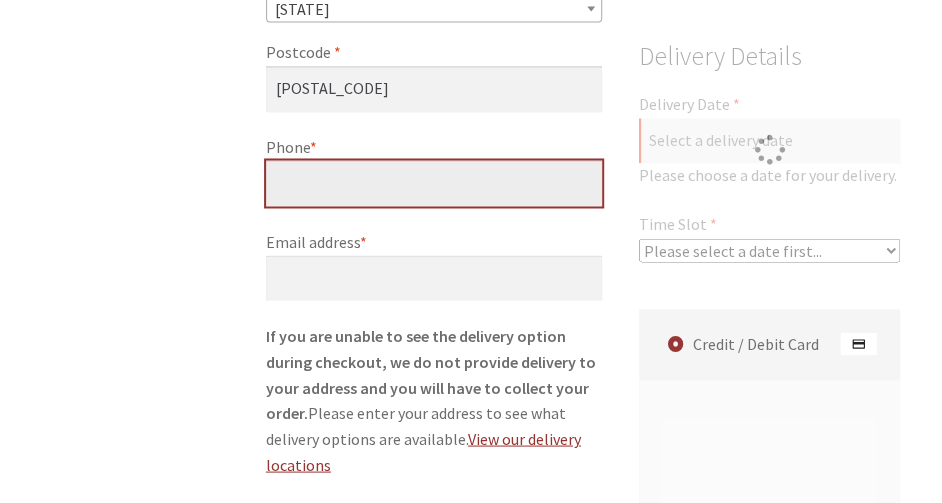 click on "Phone  *" at bounding box center (434, 183) 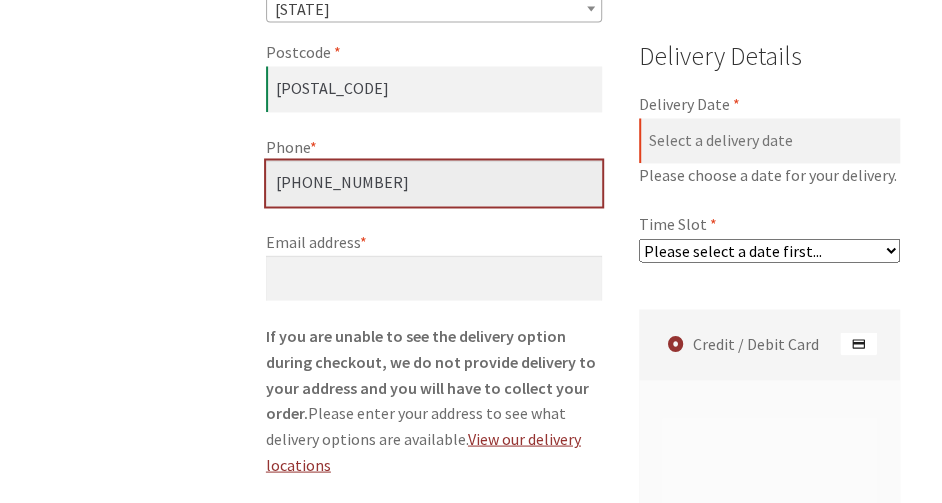 type on "[PHONE_NUMBER]" 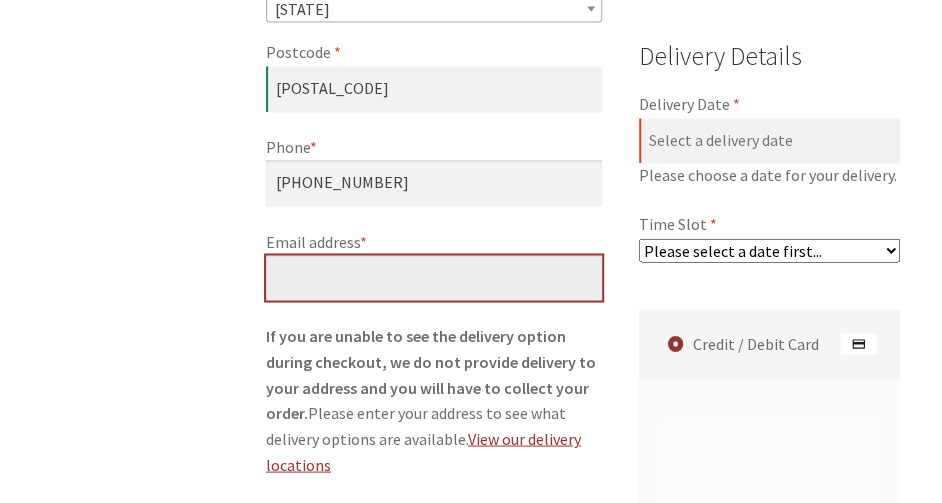 click on "Email address  *" at bounding box center [434, 278] 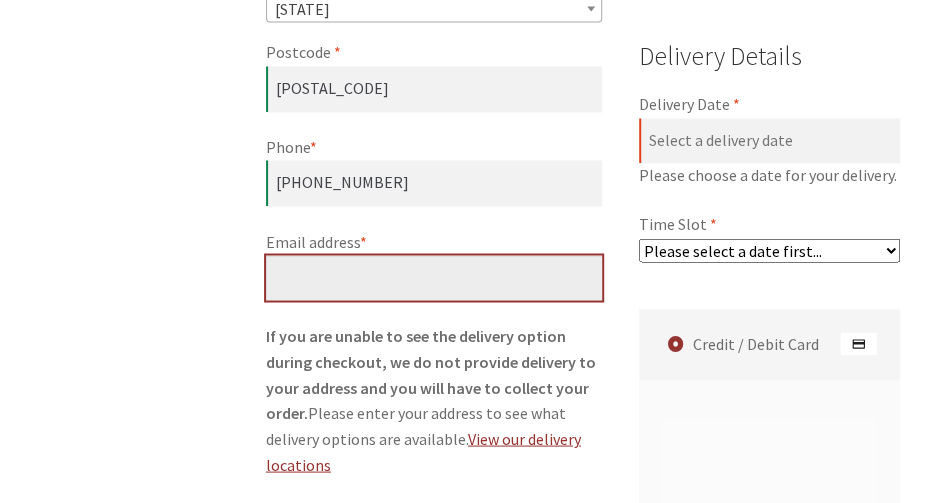 click on "Email address  *" at bounding box center [434, 278] 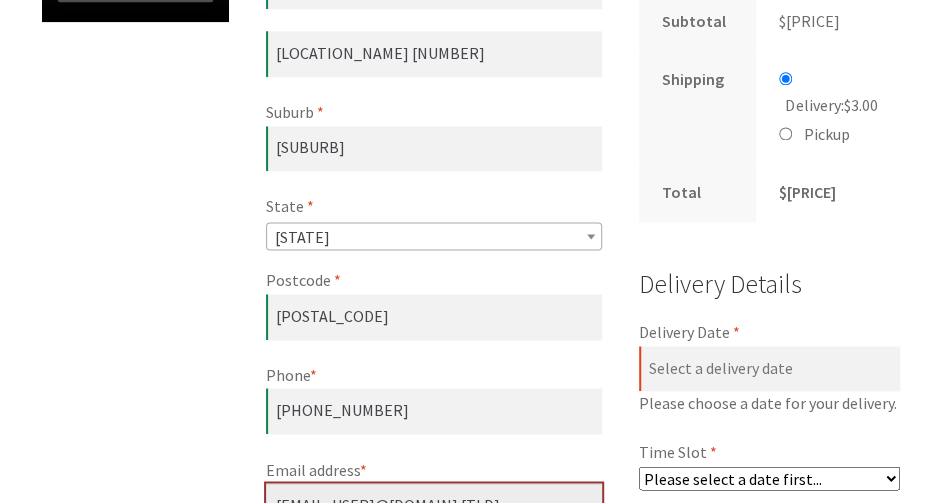 scroll, scrollTop: 950, scrollLeft: 0, axis: vertical 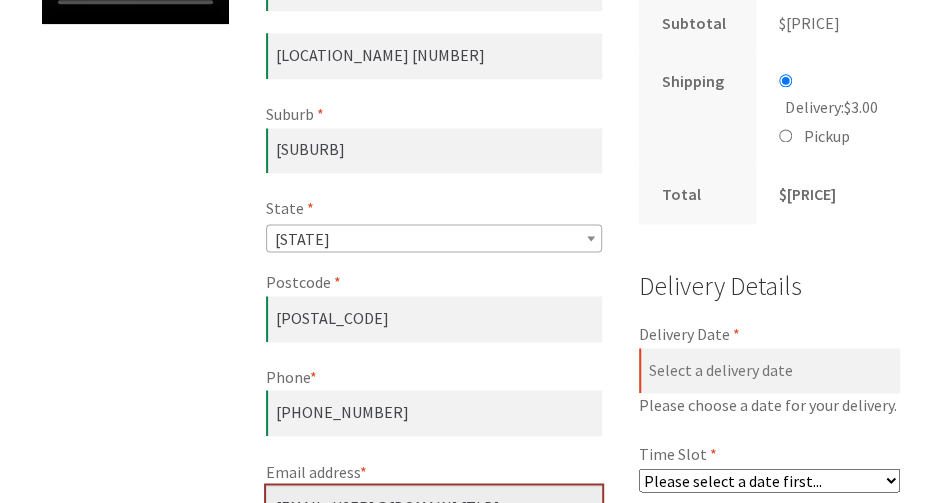 type on "[EMAIL_USER]@[DOMAIN].[TLD]" 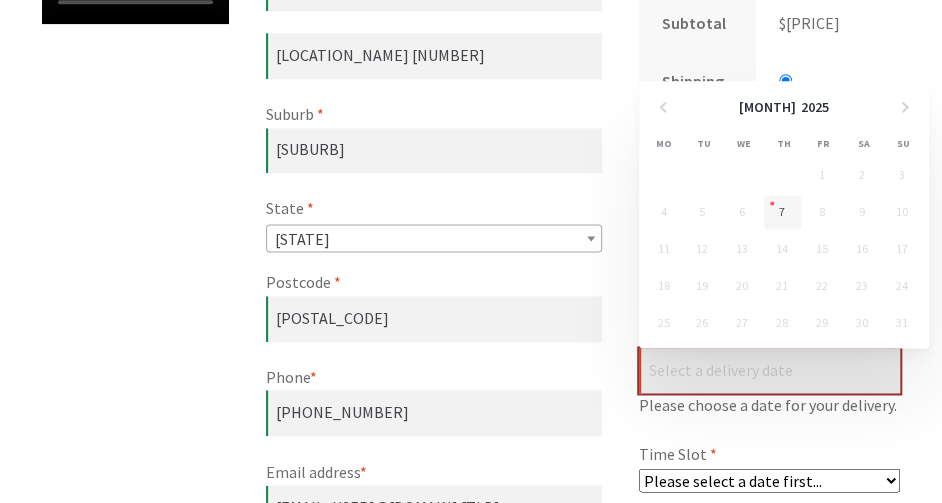 click on "Delivery Date   *" at bounding box center (769, 371) 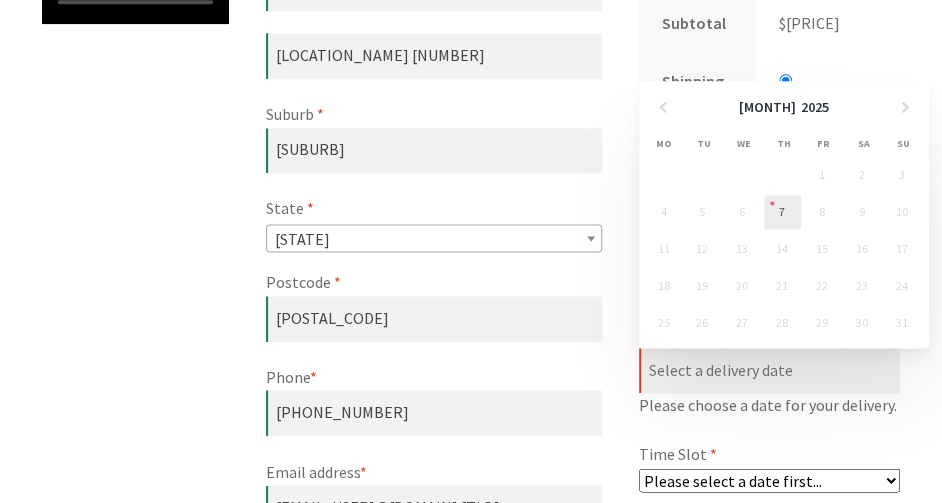 click on "7" at bounding box center (782, 212) 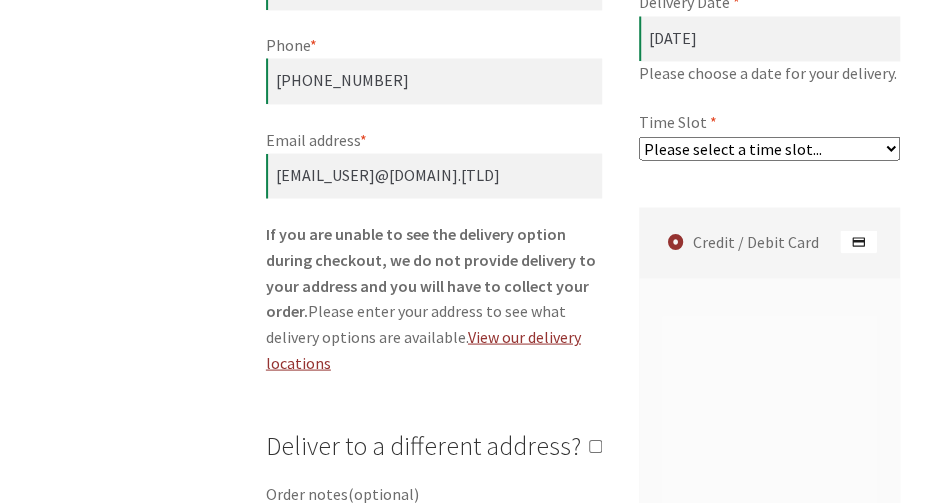 scroll, scrollTop: 1282, scrollLeft: 0, axis: vertical 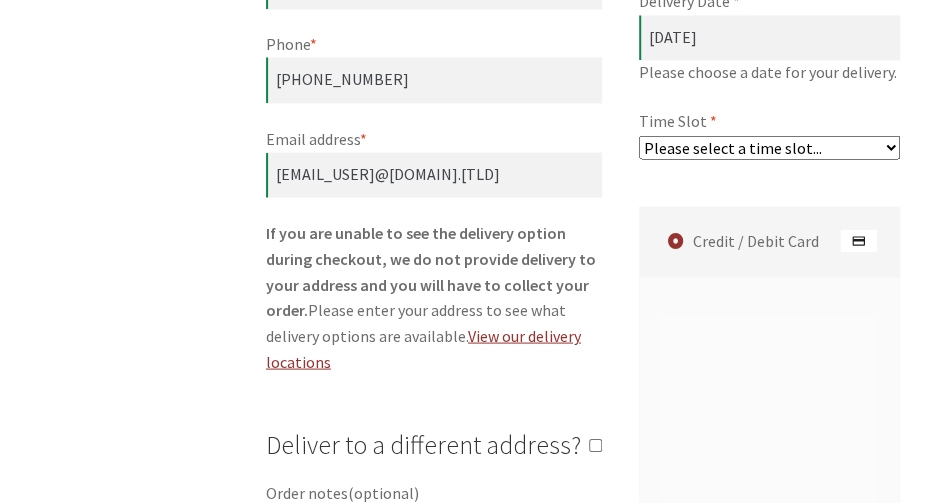 select on "[PRICE]" 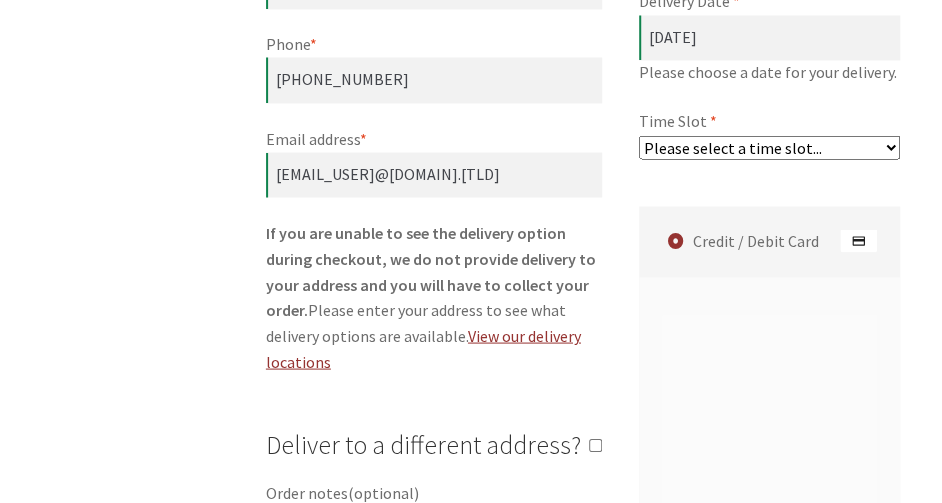 click on "[TIME] - [TIME]" at bounding box center (0, 0) 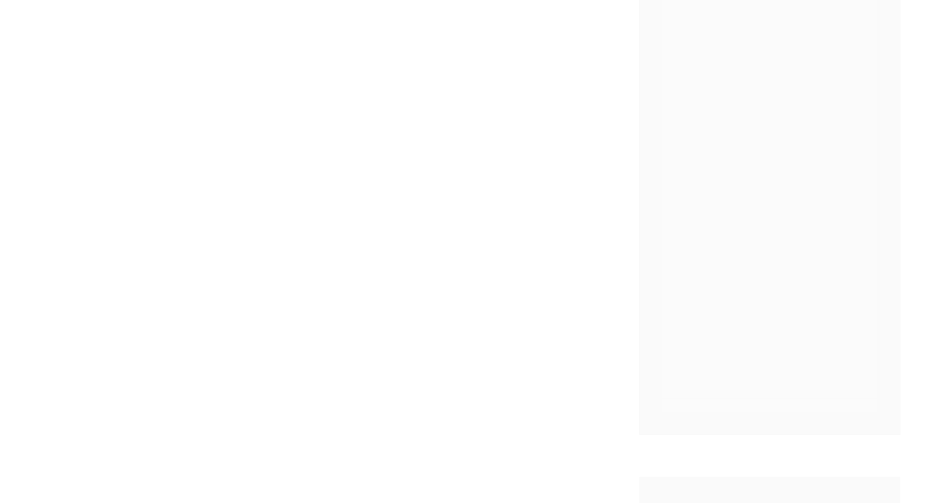 scroll, scrollTop: 1960, scrollLeft: 0, axis: vertical 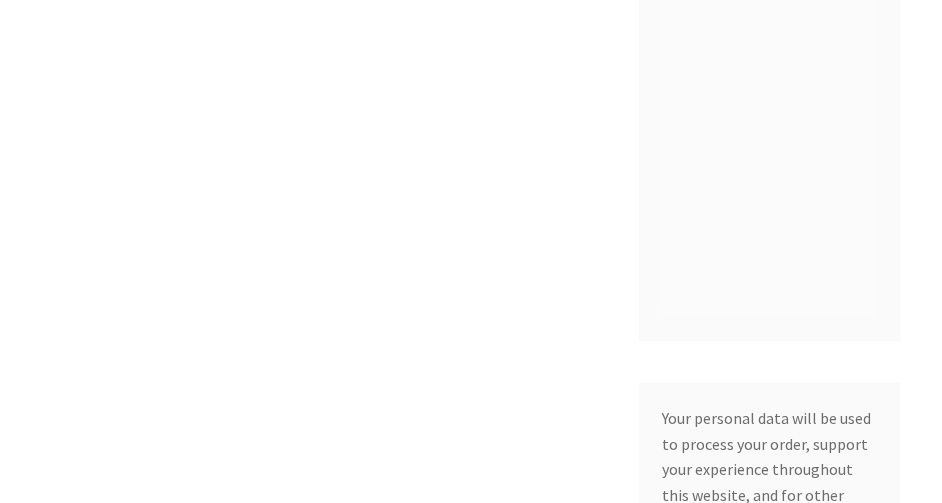 click on "Billing details
First name  * [FIRST] Last name  * [LAST] Company name  (optional) Country/Region  * [COUNTRY] Street address   * [NUMBER] [STREET_NAME] Flat, suite, unit, etc.   (optional) [LOCATION_NAME] [NUMBER] Suburb   * [SUBURB] State   * Select an option… Australian Capital Territory New South Wales Northern Territory Queensland South Australia Tasmania Victoria Western Australia Australian Capital Territory Postcode   * [POSTAL_CODE] Phone  * [PHONE_NUMBER] Email address  * [EMAIL]
If you are unable to see the delivery option during checkout, we do not provide delivery to your address and you will have to collect your order.  Please enter your address to see what delivery options are available.  View our delivery locations
Deliver to a different address?
First name  * Last name  * Company name  (optional) Country/Region  * [COUNTRY] Street address   * Flat, suite, unit, etc.   (optional)   *" at bounding box center (583, -322) 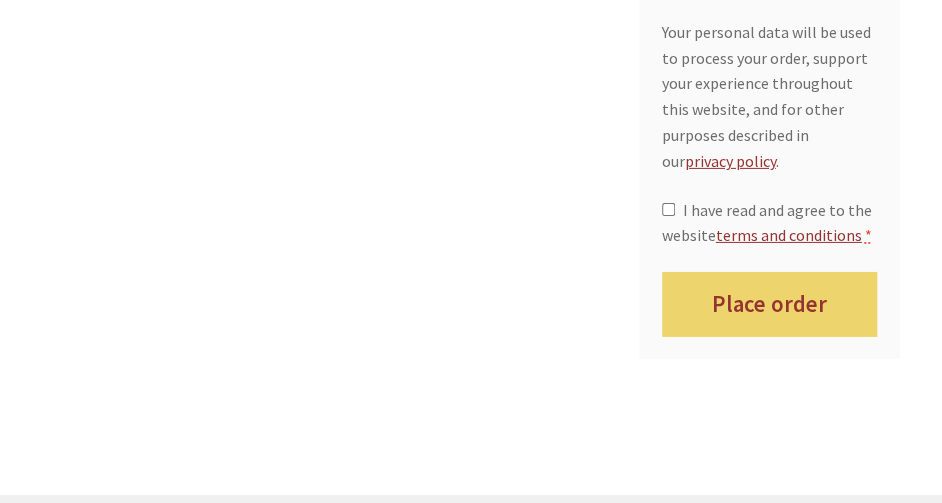 scroll, scrollTop: 2347, scrollLeft: 0, axis: vertical 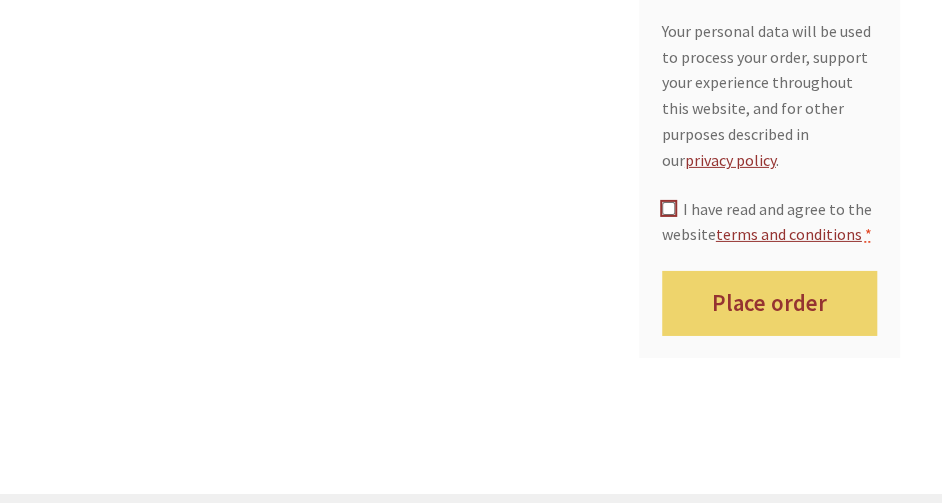 click on "I have read and agree to the website  terms and conditions   *" at bounding box center (668, 208) 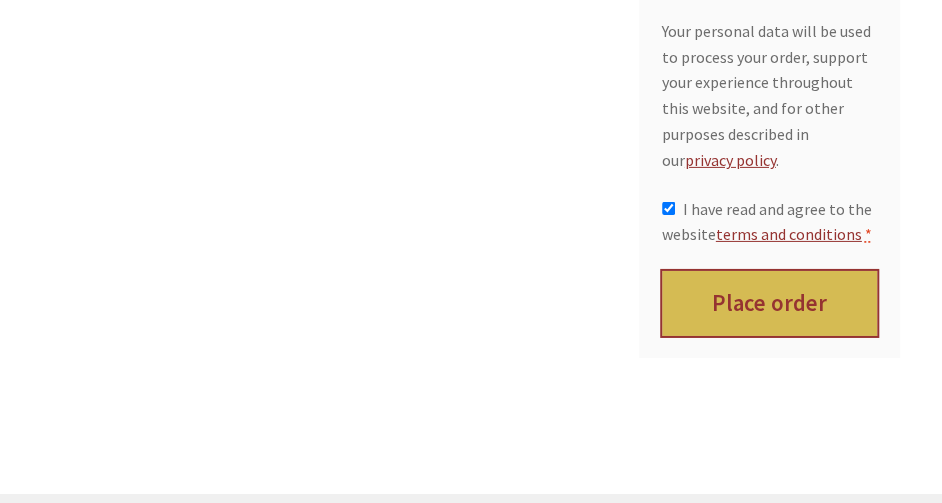 click on "Place order" at bounding box center [770, 303] 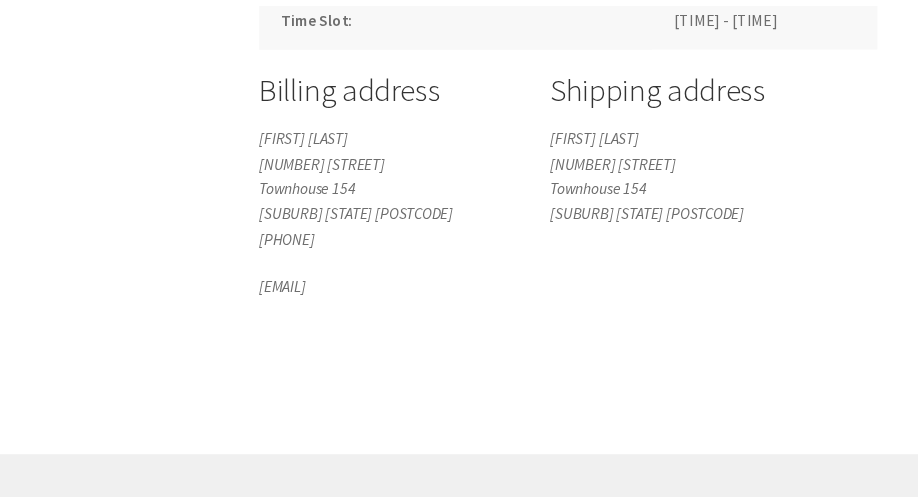 scroll, scrollTop: 1483, scrollLeft: 0, axis: vertical 